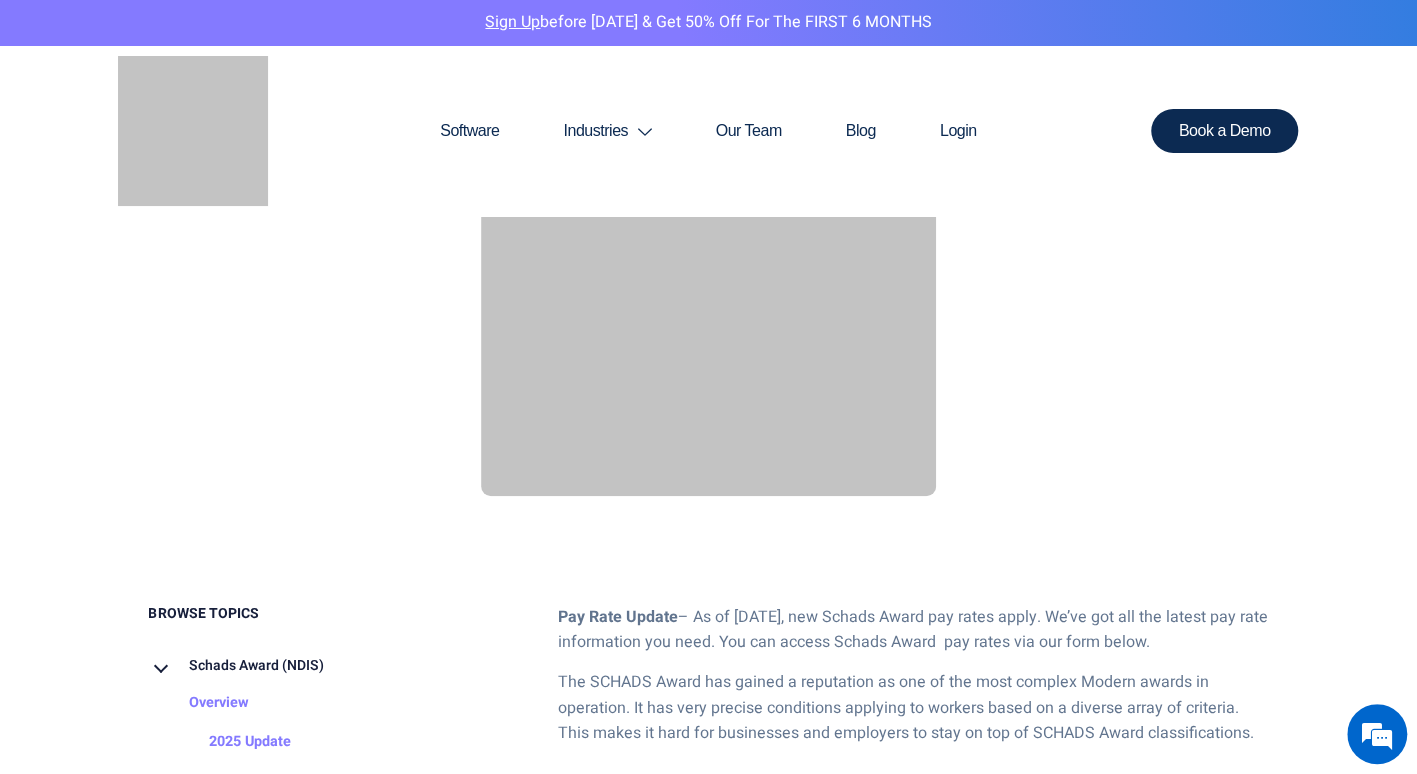 scroll, scrollTop: 0, scrollLeft: 0, axis: both 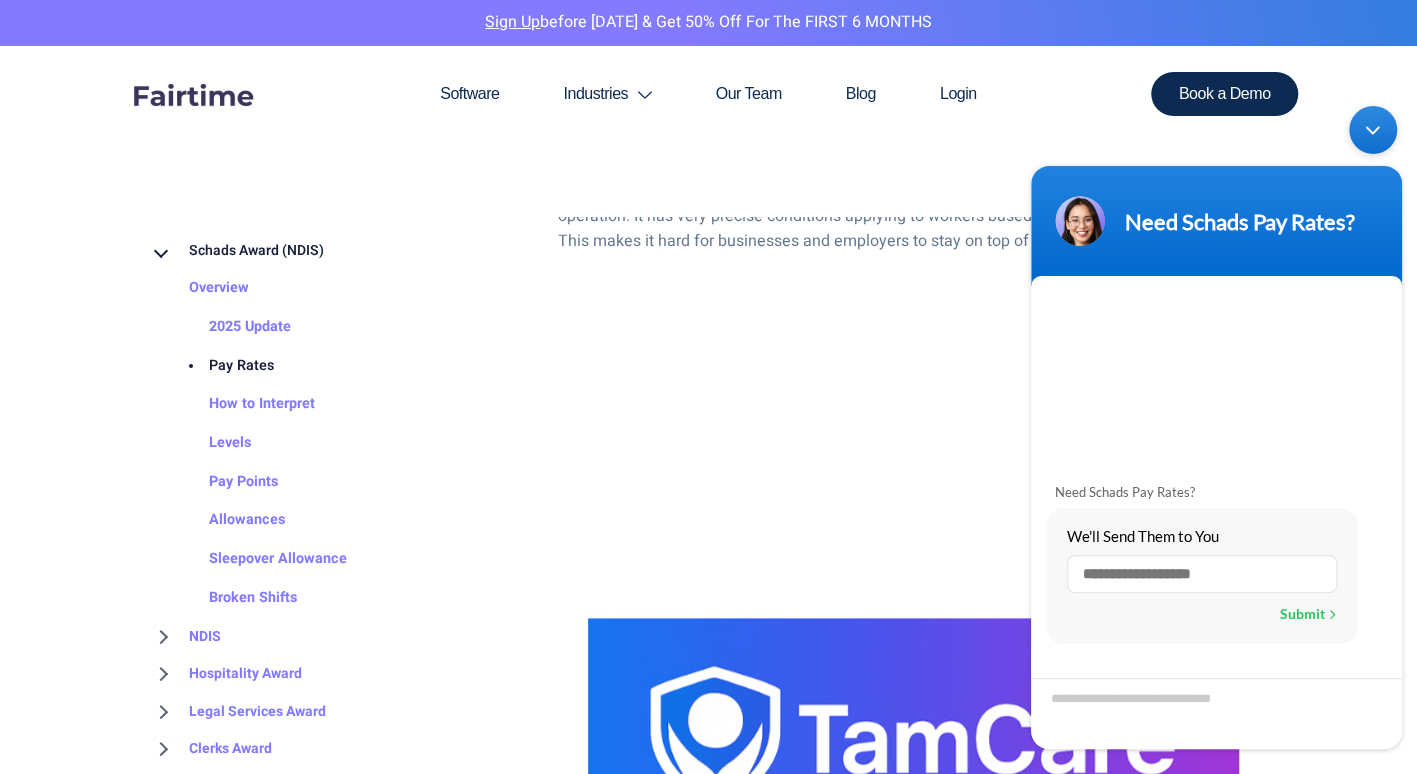 click at bounding box center [1373, 130] 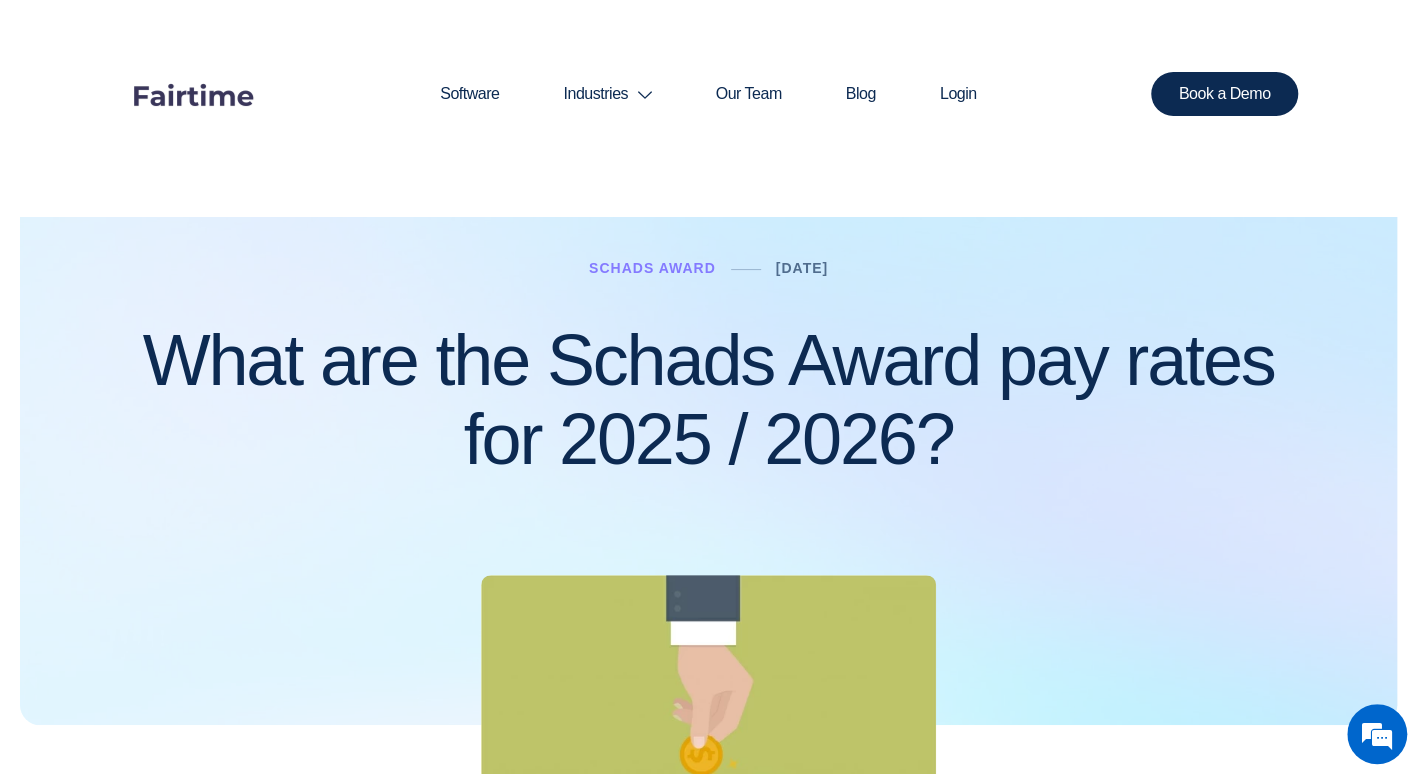 scroll, scrollTop: 0, scrollLeft: 0, axis: both 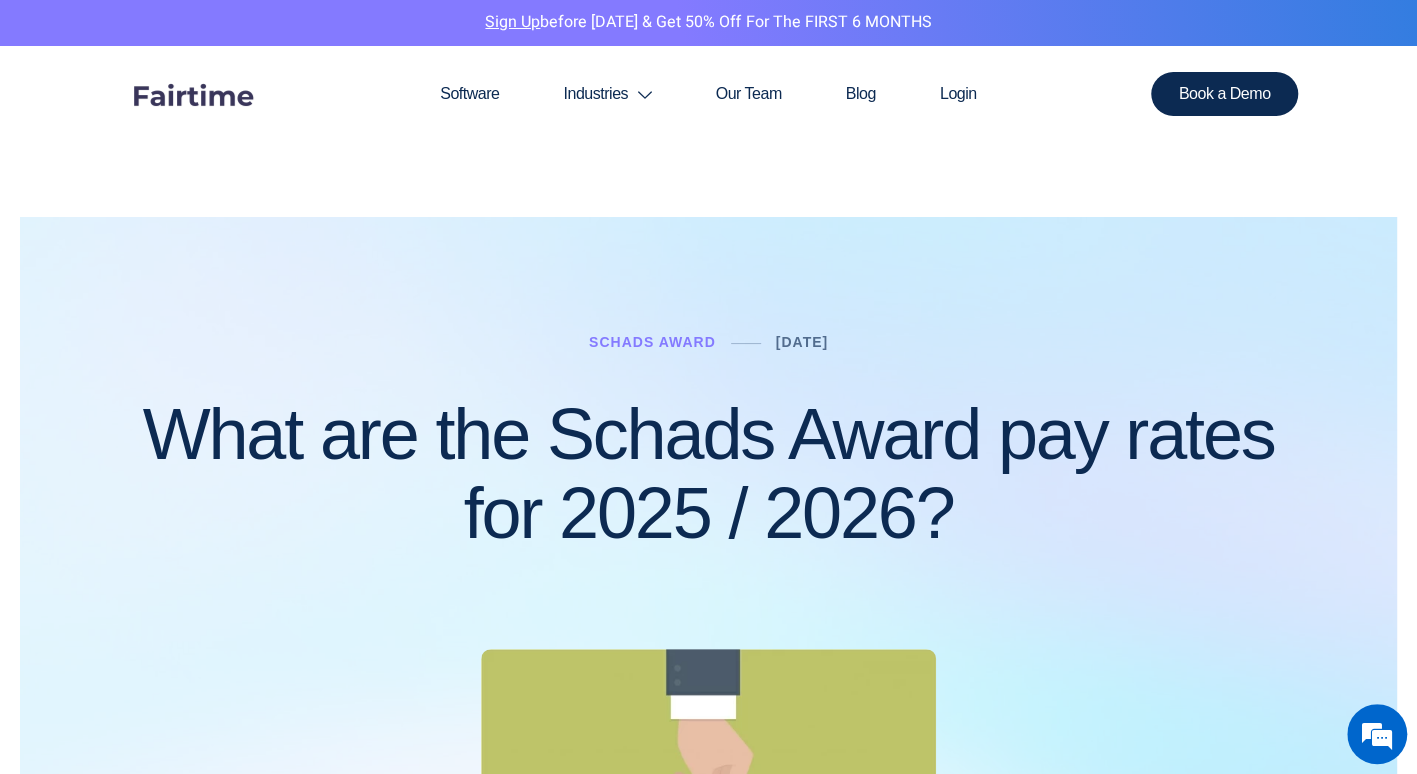 click on "Software Industries Aged Care Award Schads Award Clerks Private Sector Award Legal Services Award  Restaurant Award Hospitality Industry Award Retail Industry Award Registered Clubs Industry Award Building and Construction Industry Award Our Team Blog Login
Book a Demo" at bounding box center (708, 131) 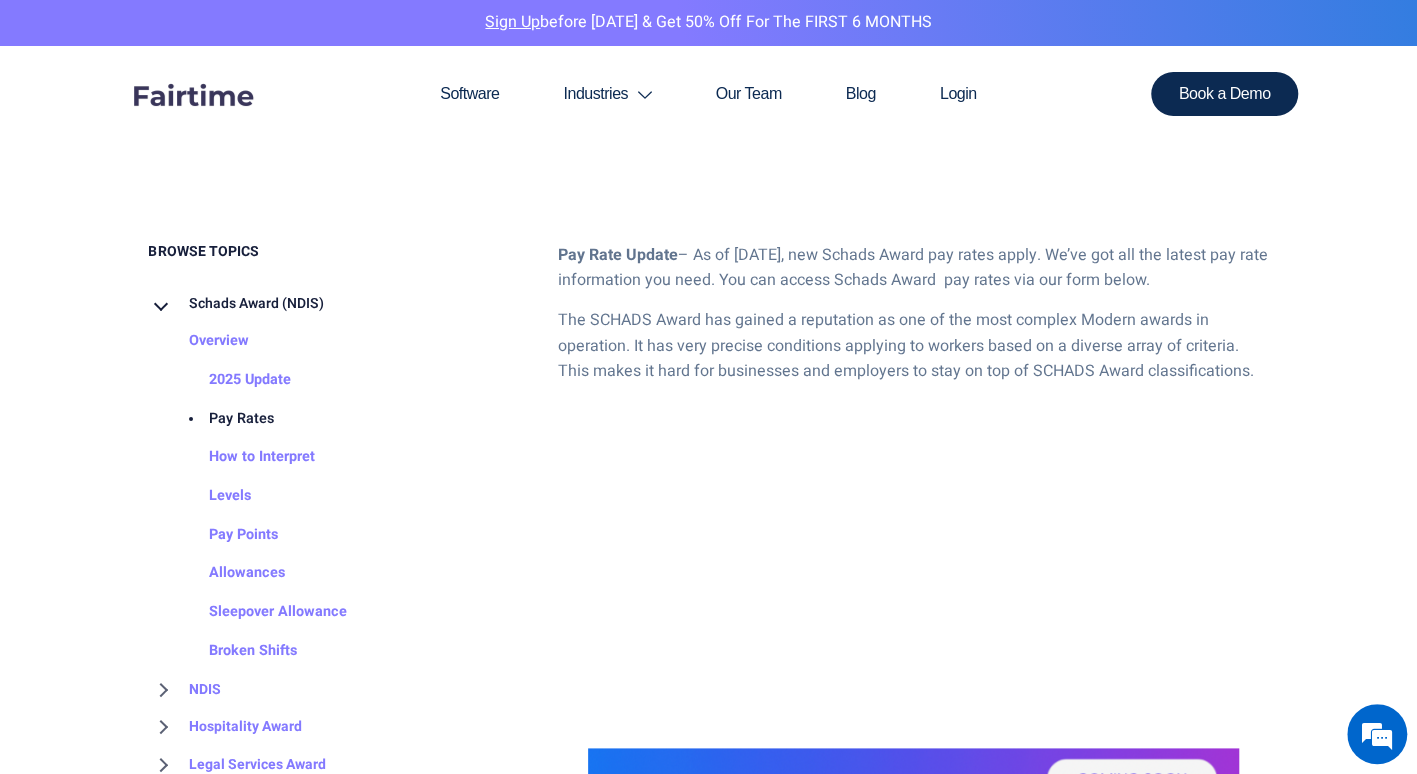 scroll, scrollTop: 1000, scrollLeft: 0, axis: vertical 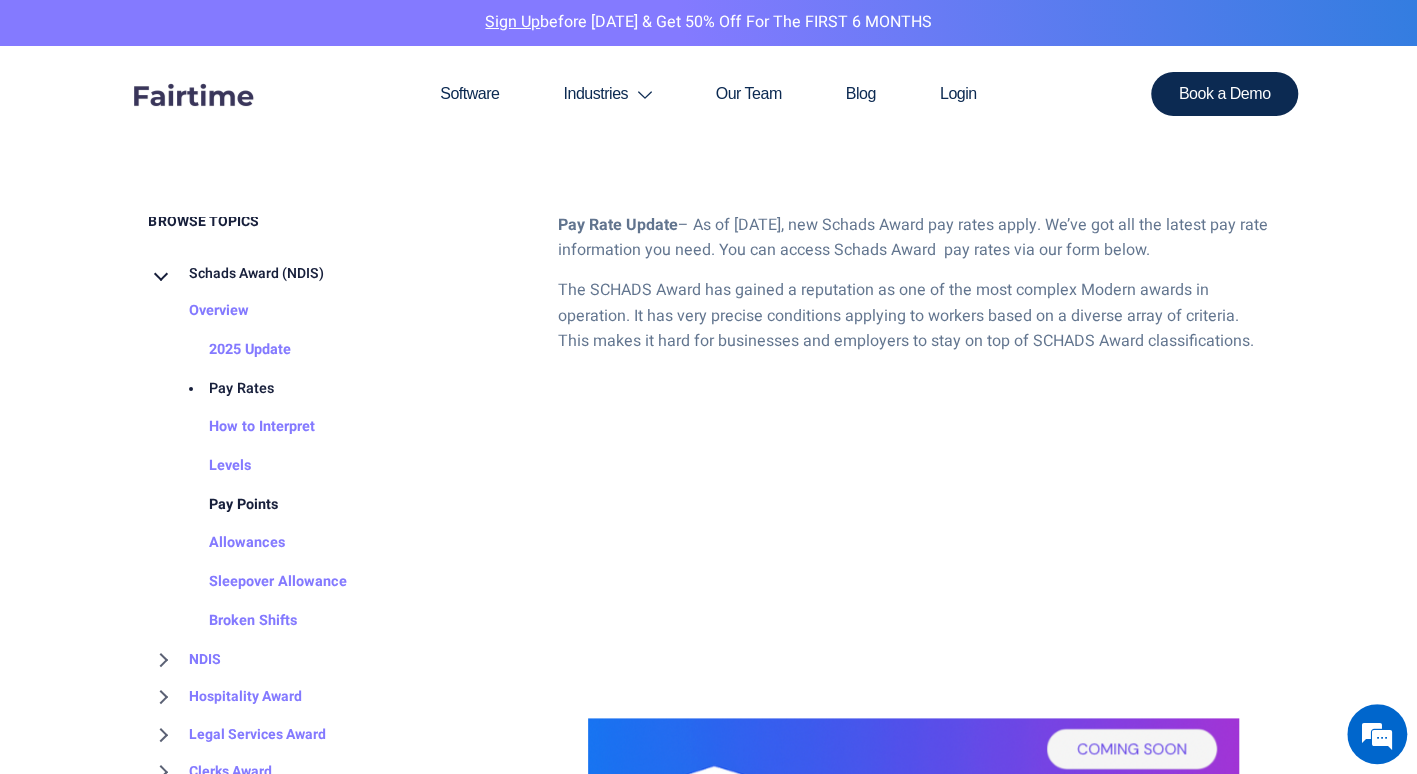 click on "Pay Points" at bounding box center [223, 505] 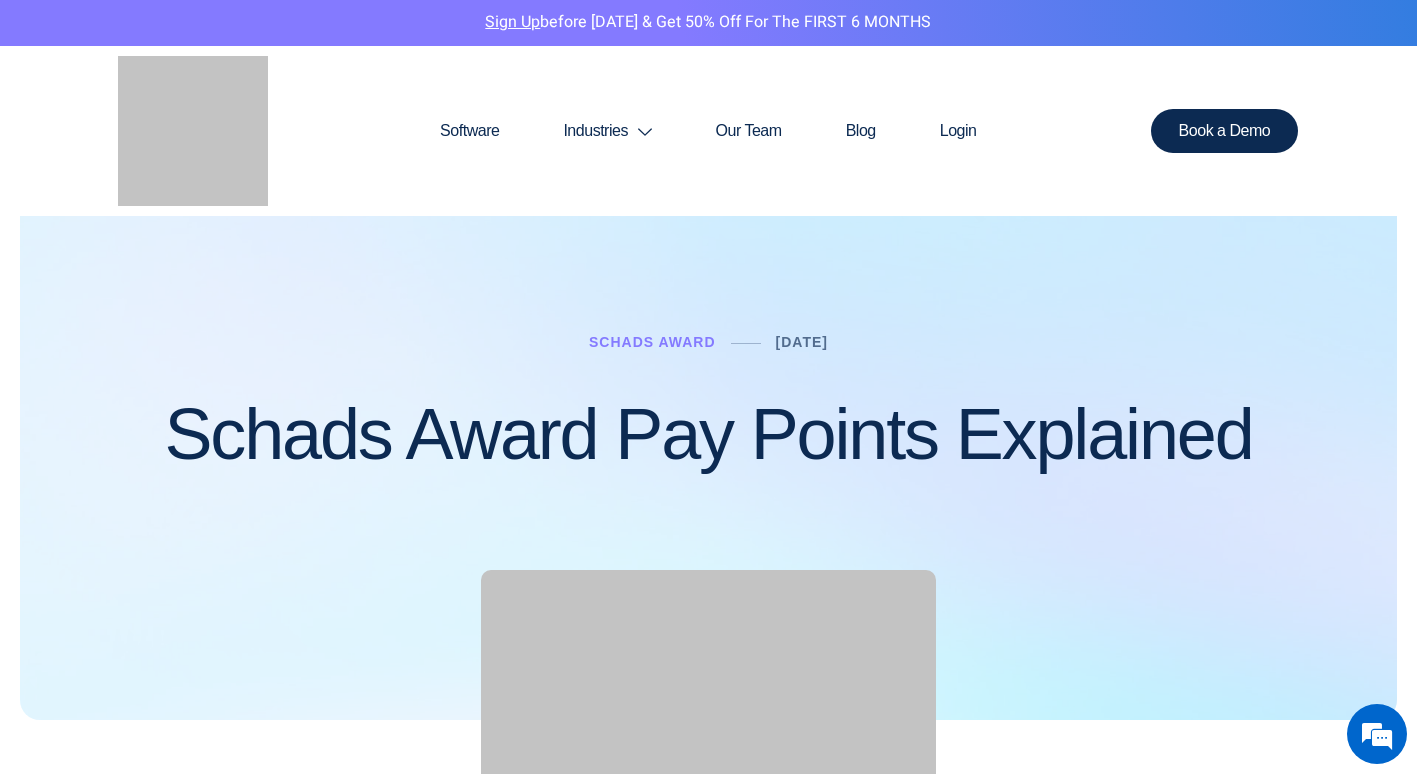 scroll, scrollTop: 0, scrollLeft: 0, axis: both 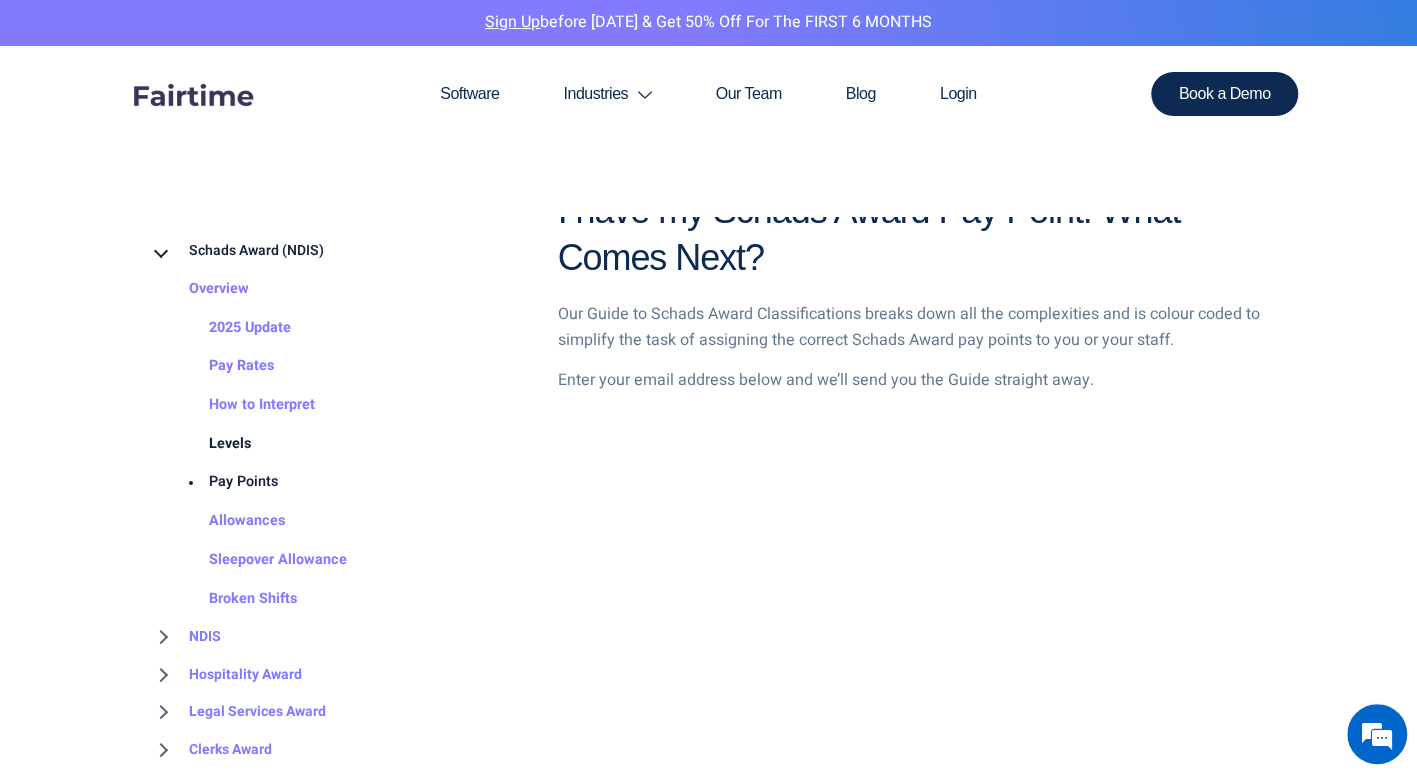 click on "Levels" at bounding box center (210, 443) 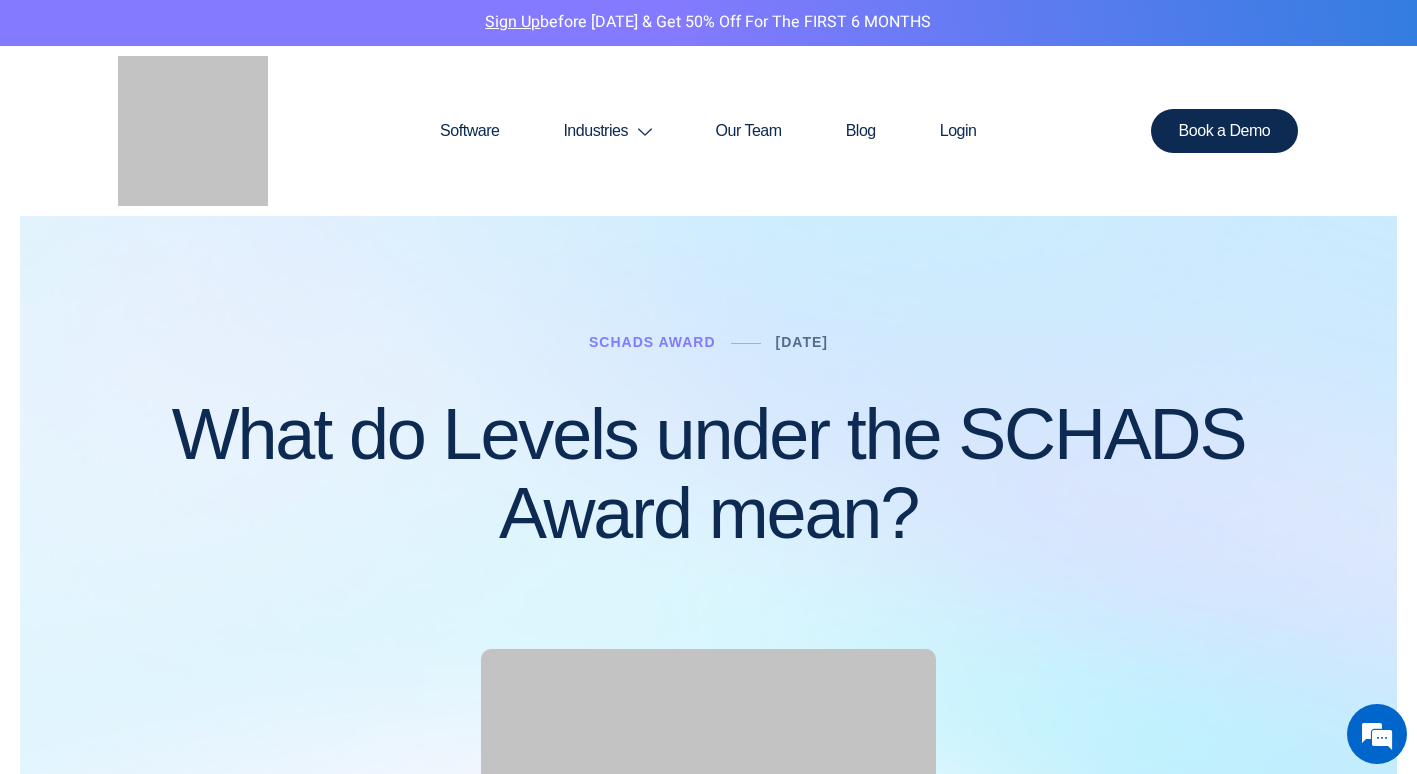 scroll, scrollTop: 0, scrollLeft: 0, axis: both 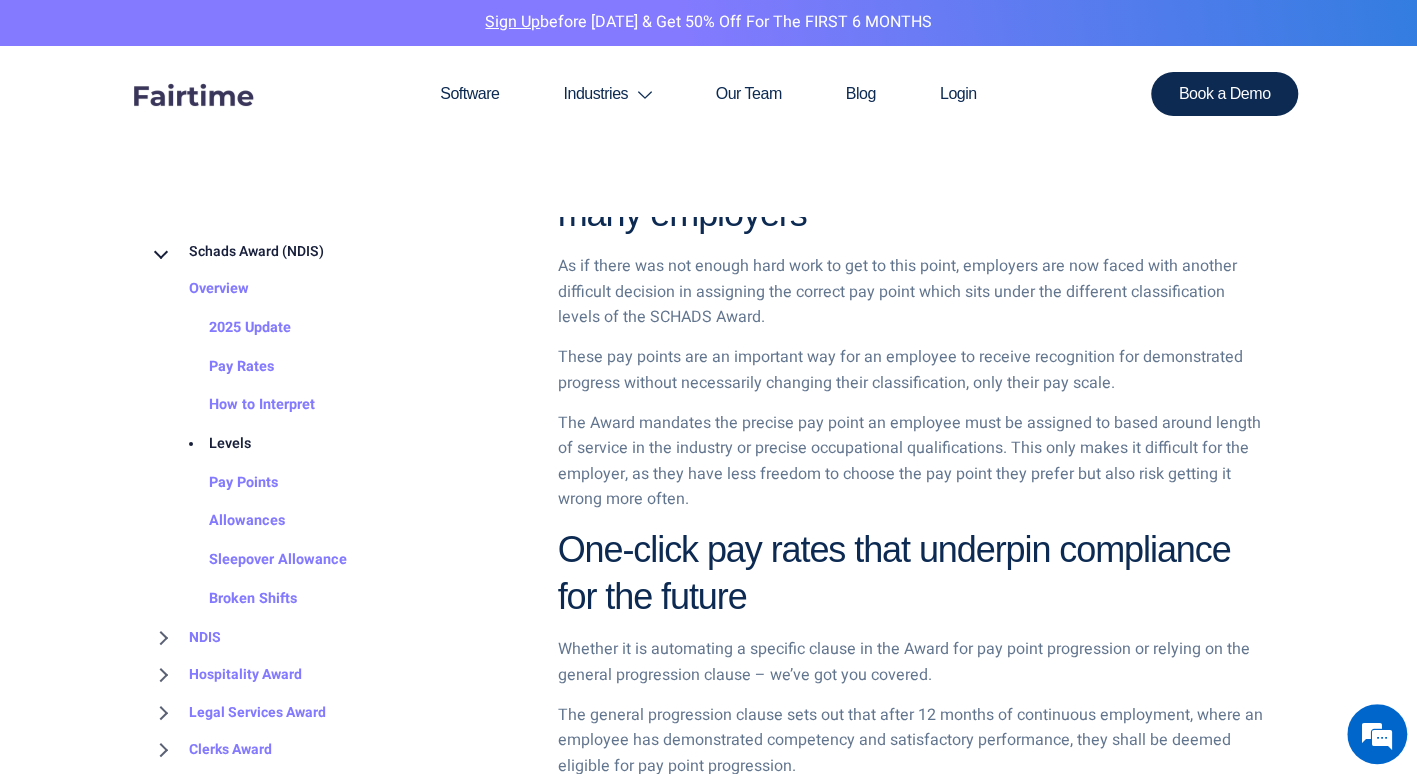 drag, startPoint x: 810, startPoint y: 524, endPoint x: 1303, endPoint y: 256, distance: 561.13544 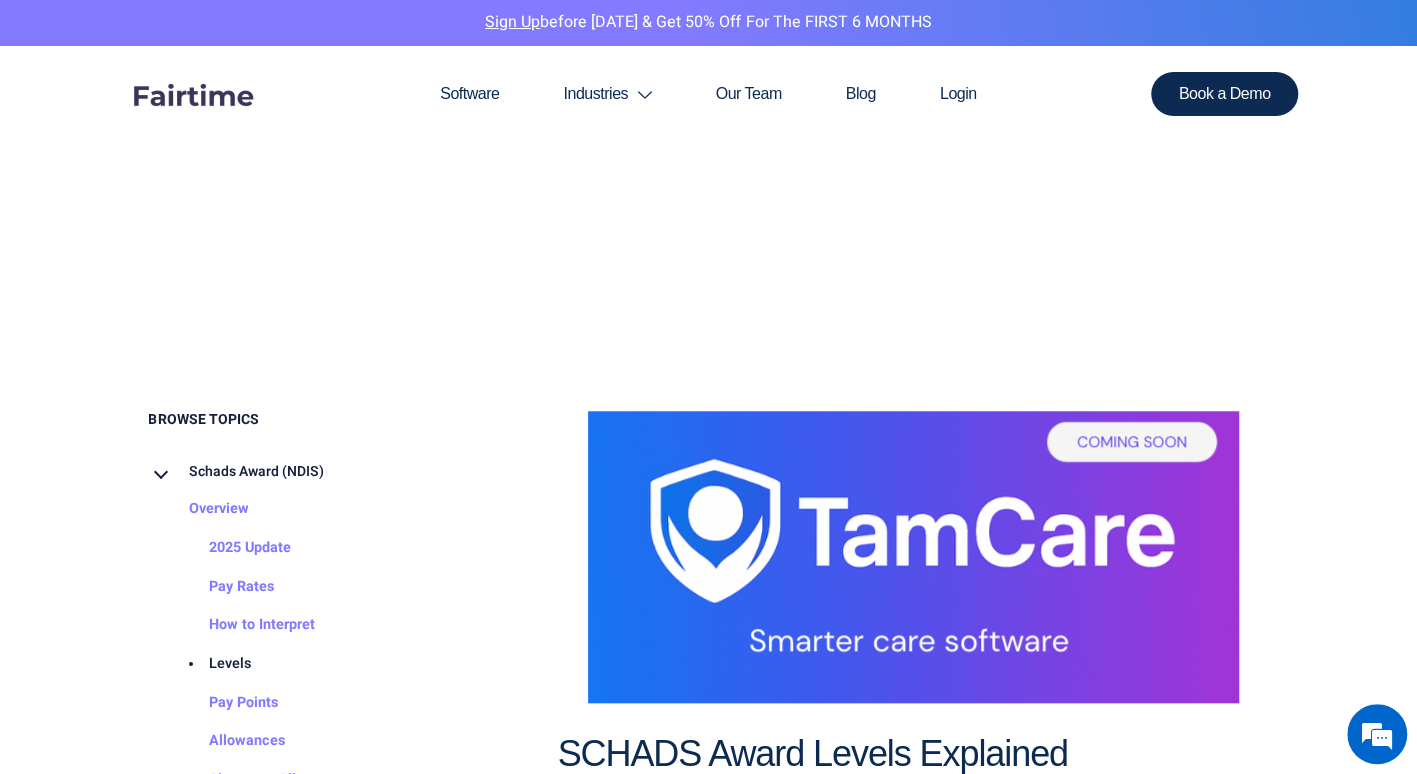 scroll, scrollTop: 1000, scrollLeft: 0, axis: vertical 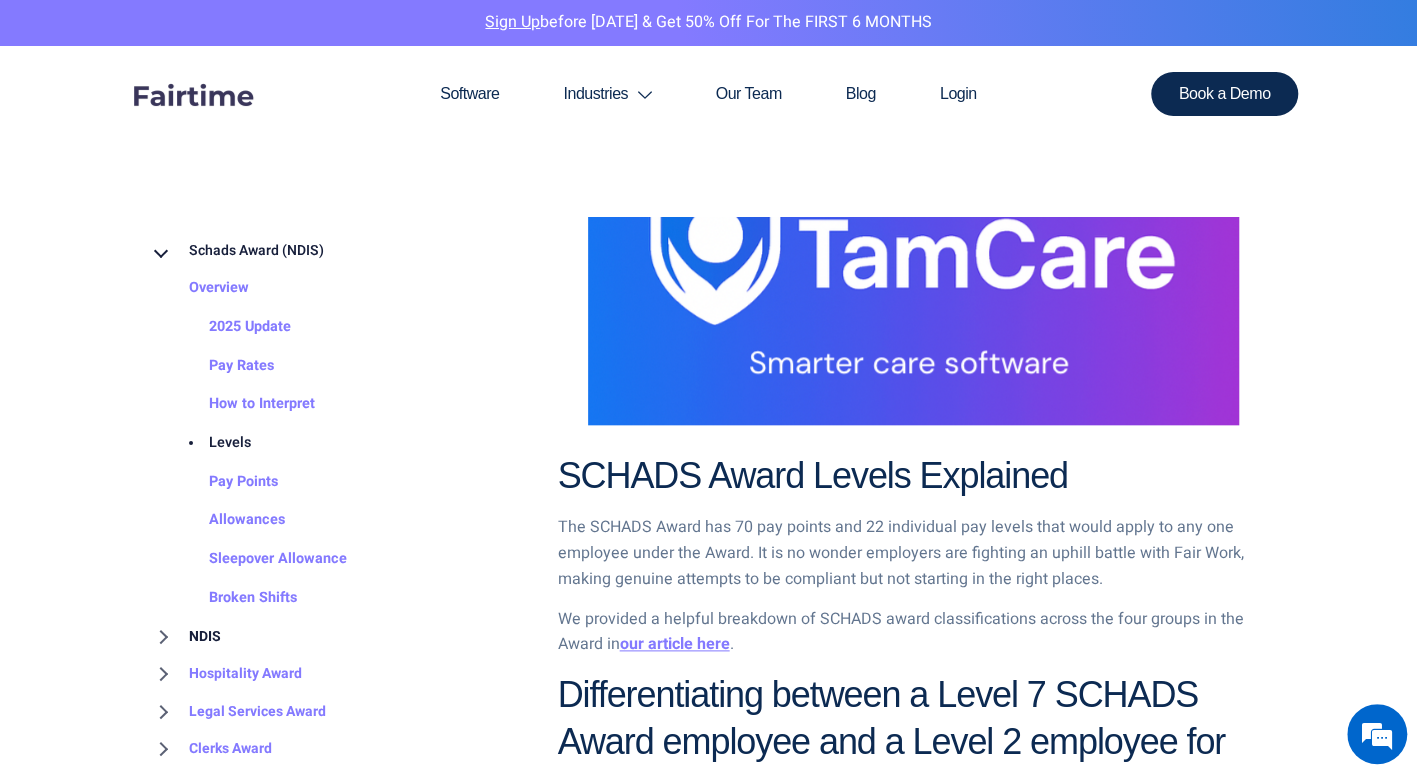 click on "NDIS" at bounding box center (185, 637) 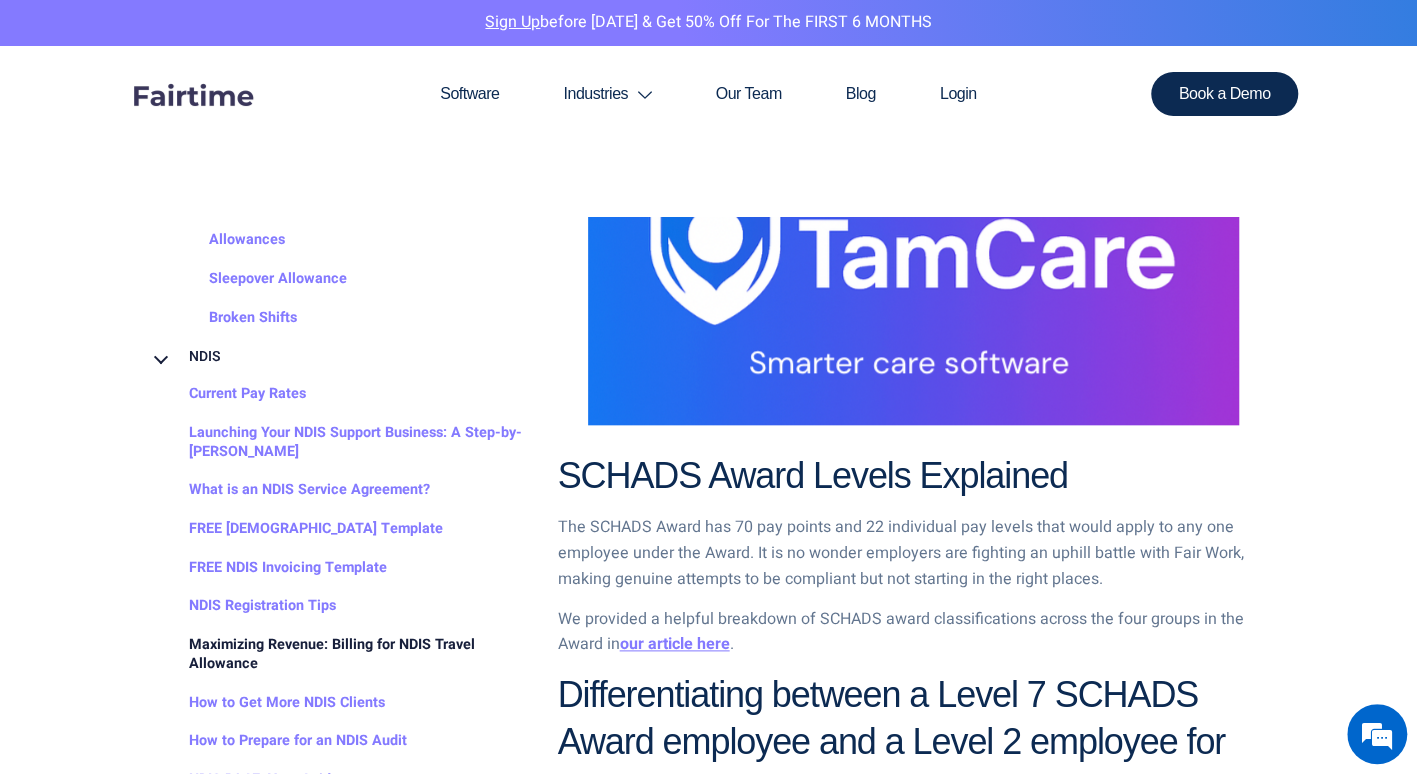 scroll, scrollTop: 300, scrollLeft: 0, axis: vertical 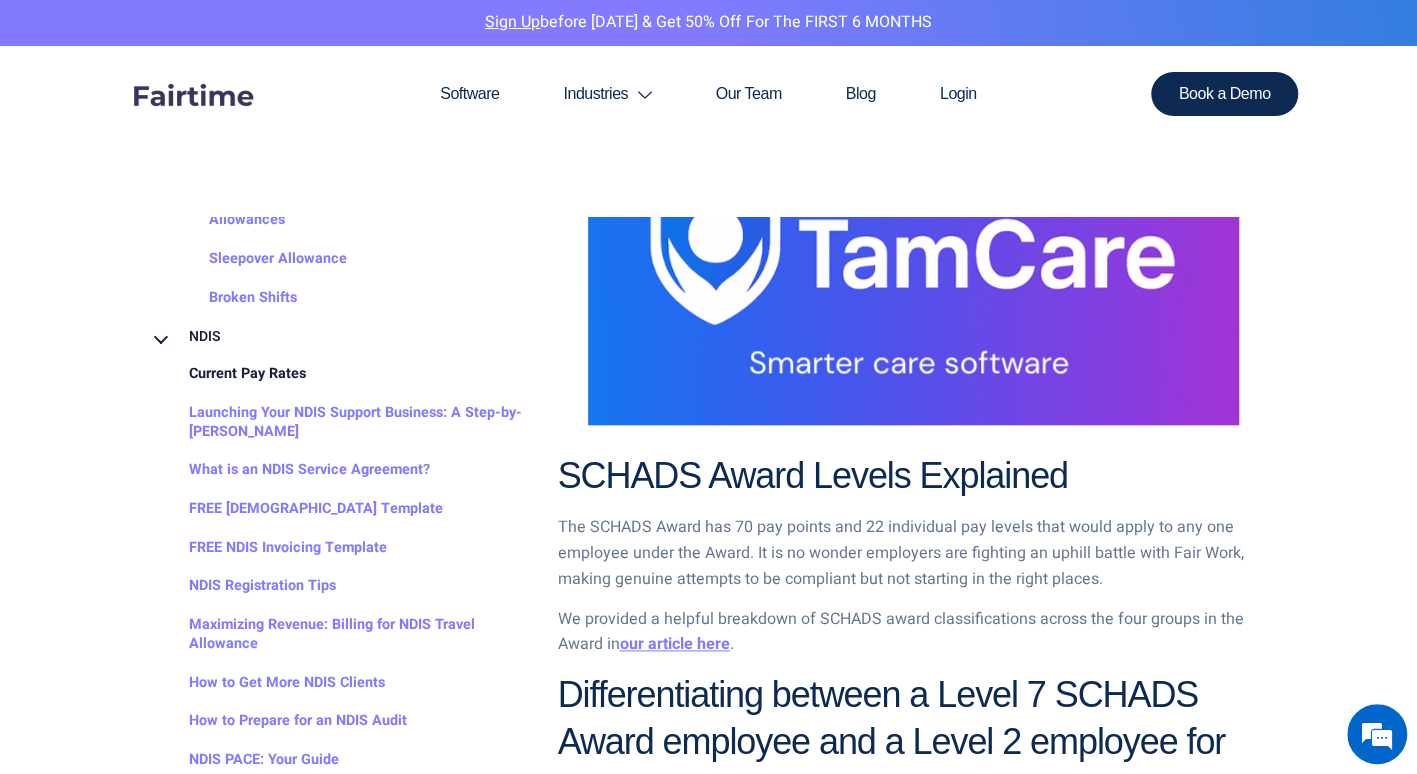 click on "Current Pay Rates" at bounding box center (227, 374) 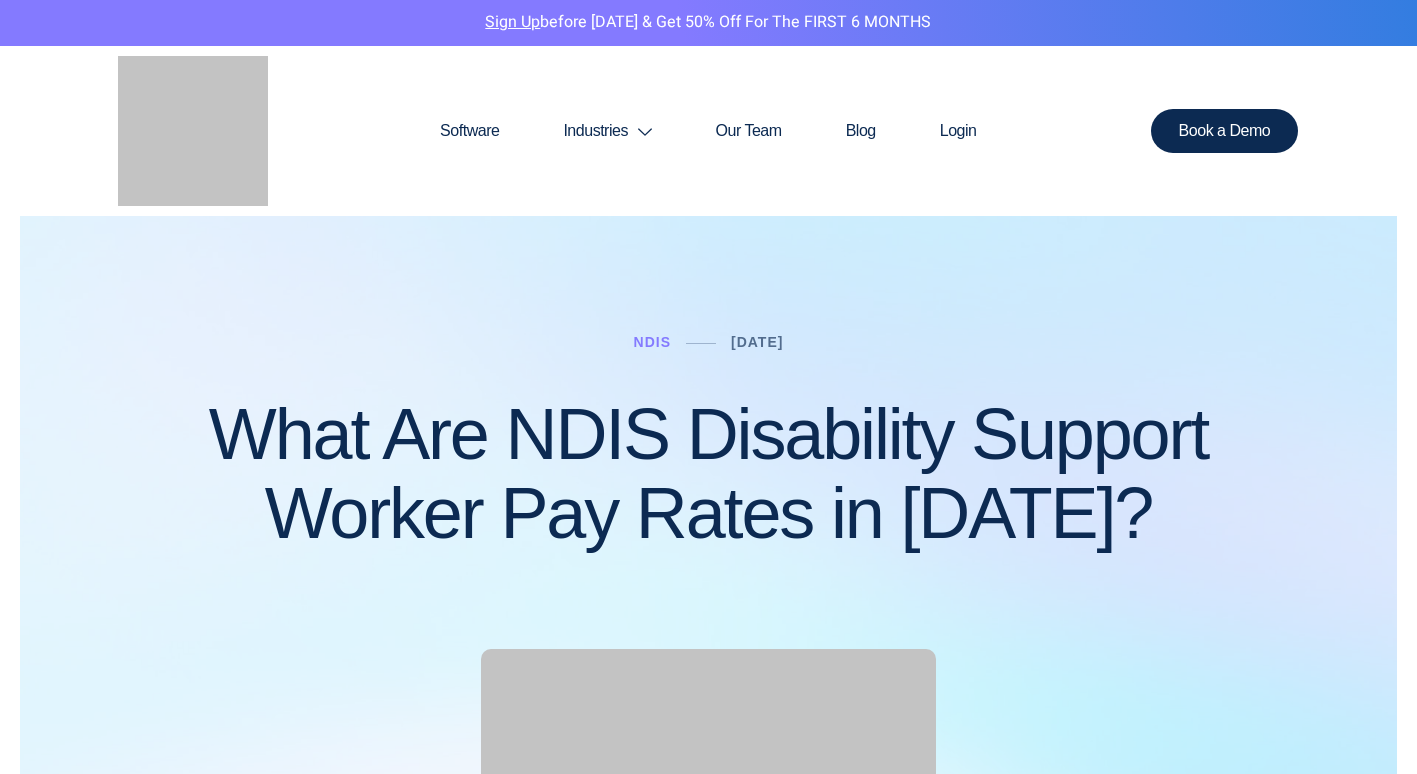 scroll, scrollTop: 0, scrollLeft: 0, axis: both 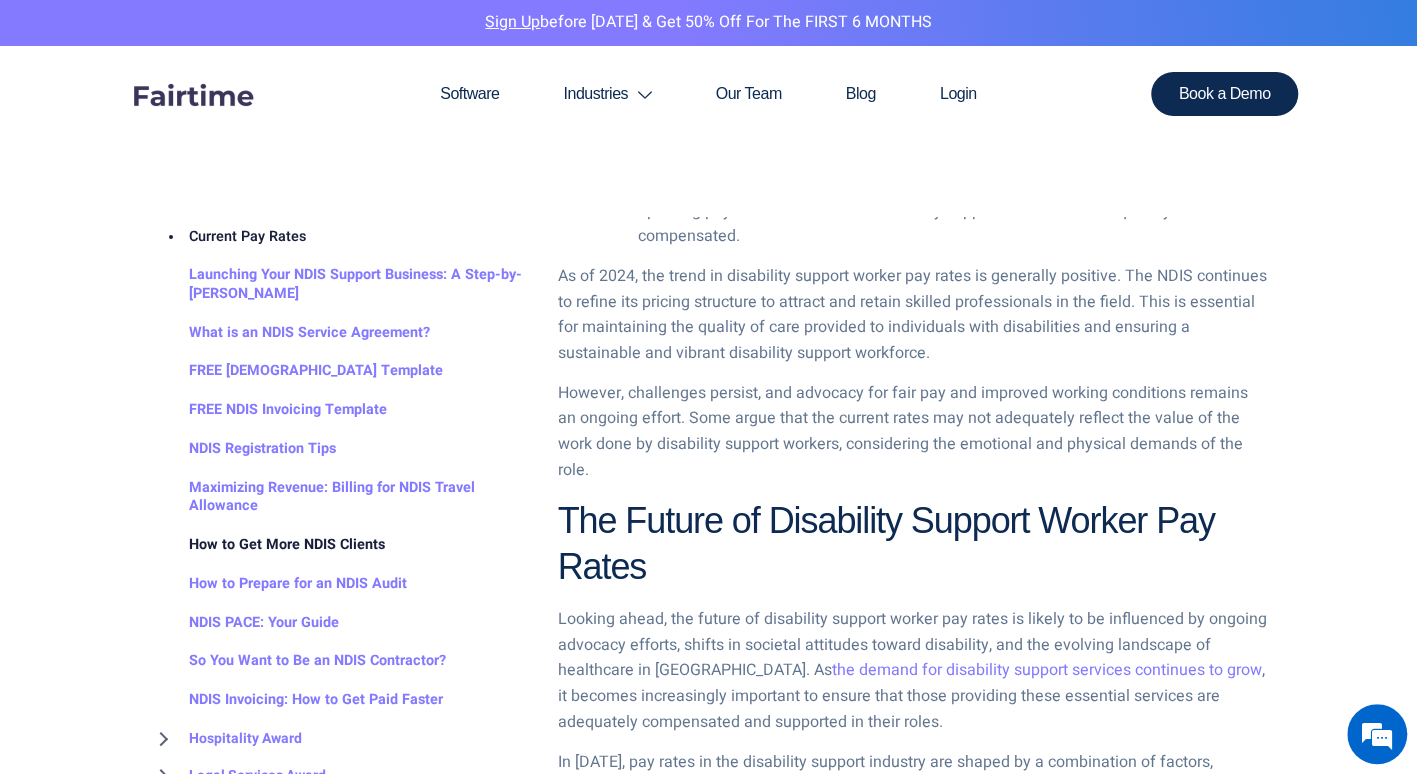 click on "How to Get More NDIS Clients" at bounding box center (267, 544) 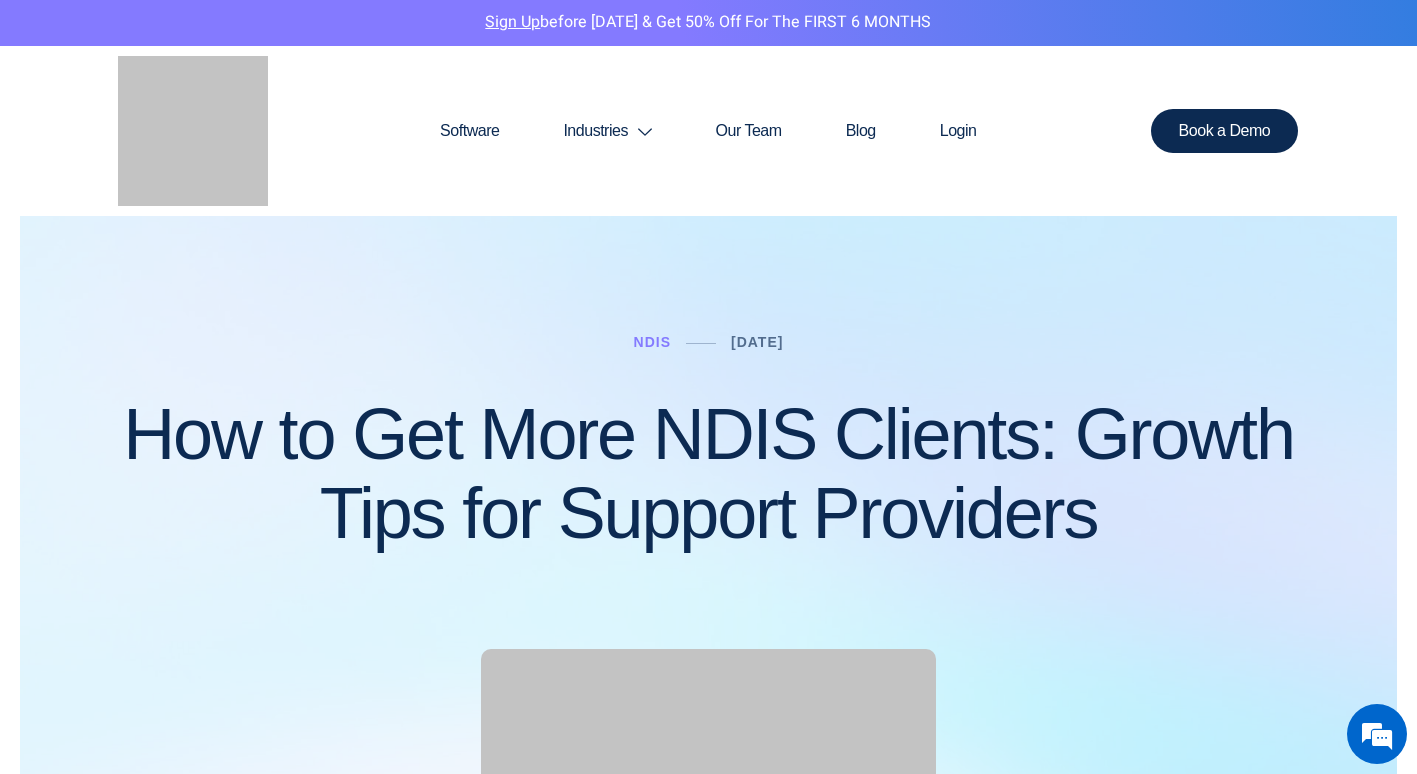 scroll, scrollTop: 0, scrollLeft: 0, axis: both 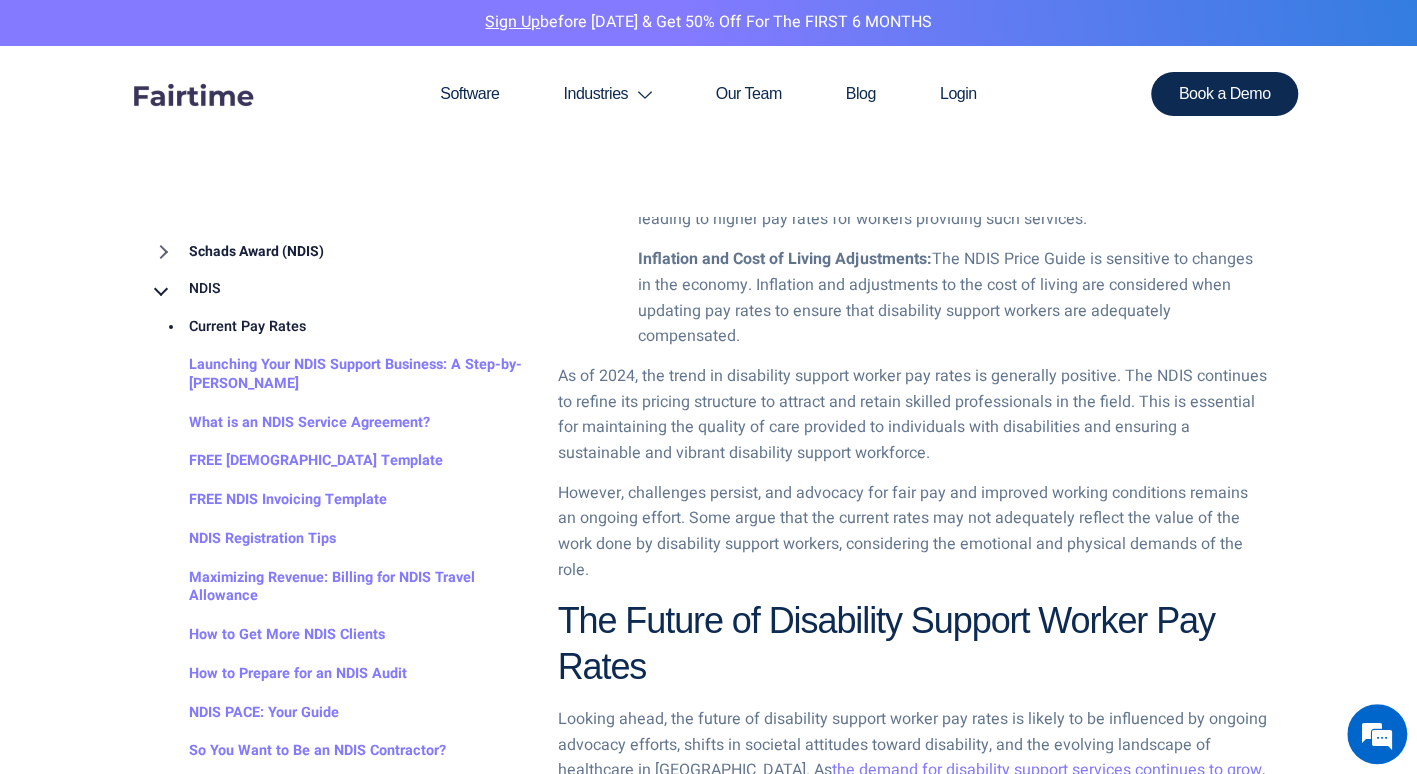 click on "Schads Award (NDIS)" at bounding box center (236, 251) 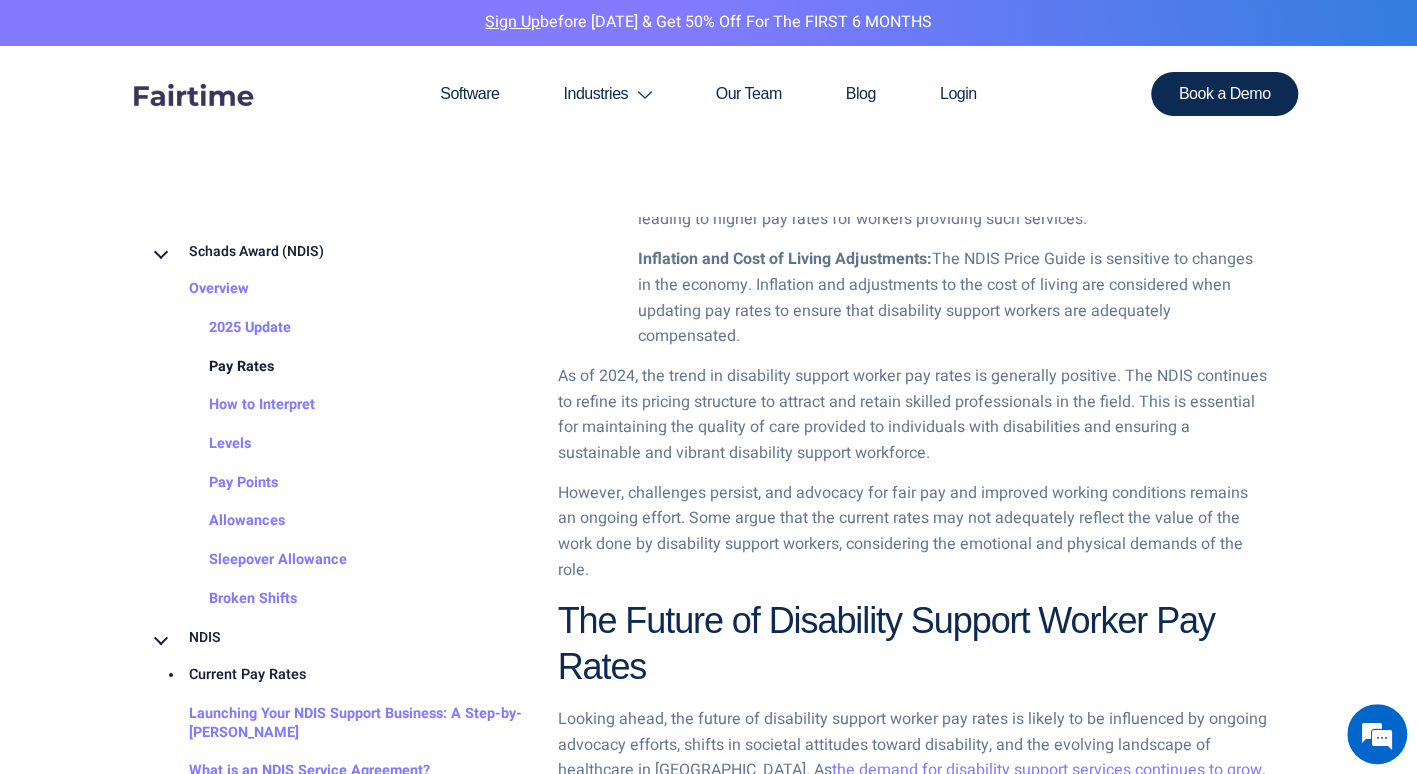 click on "Pay Rates" at bounding box center (221, 366) 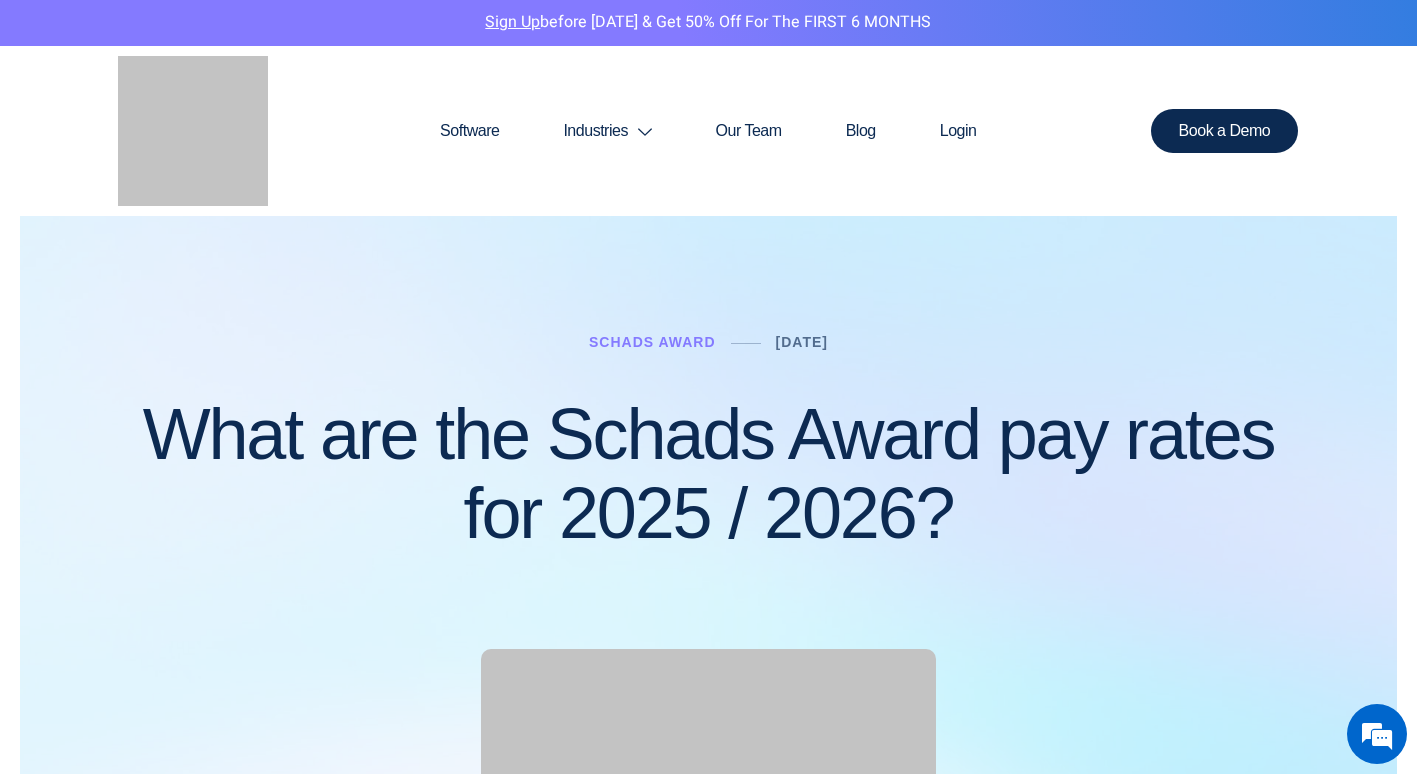 scroll, scrollTop: 0, scrollLeft: 0, axis: both 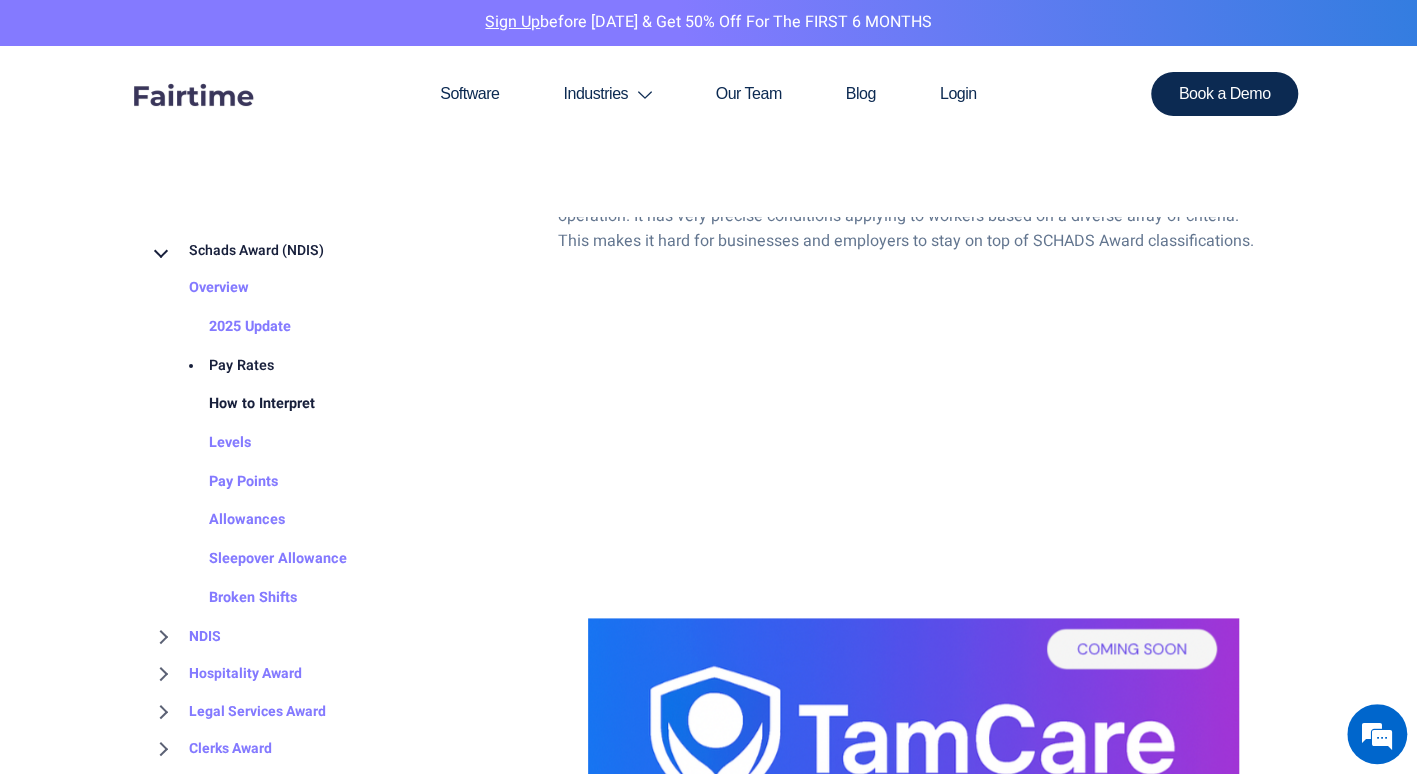 click on "How to Interpret" at bounding box center (242, 405) 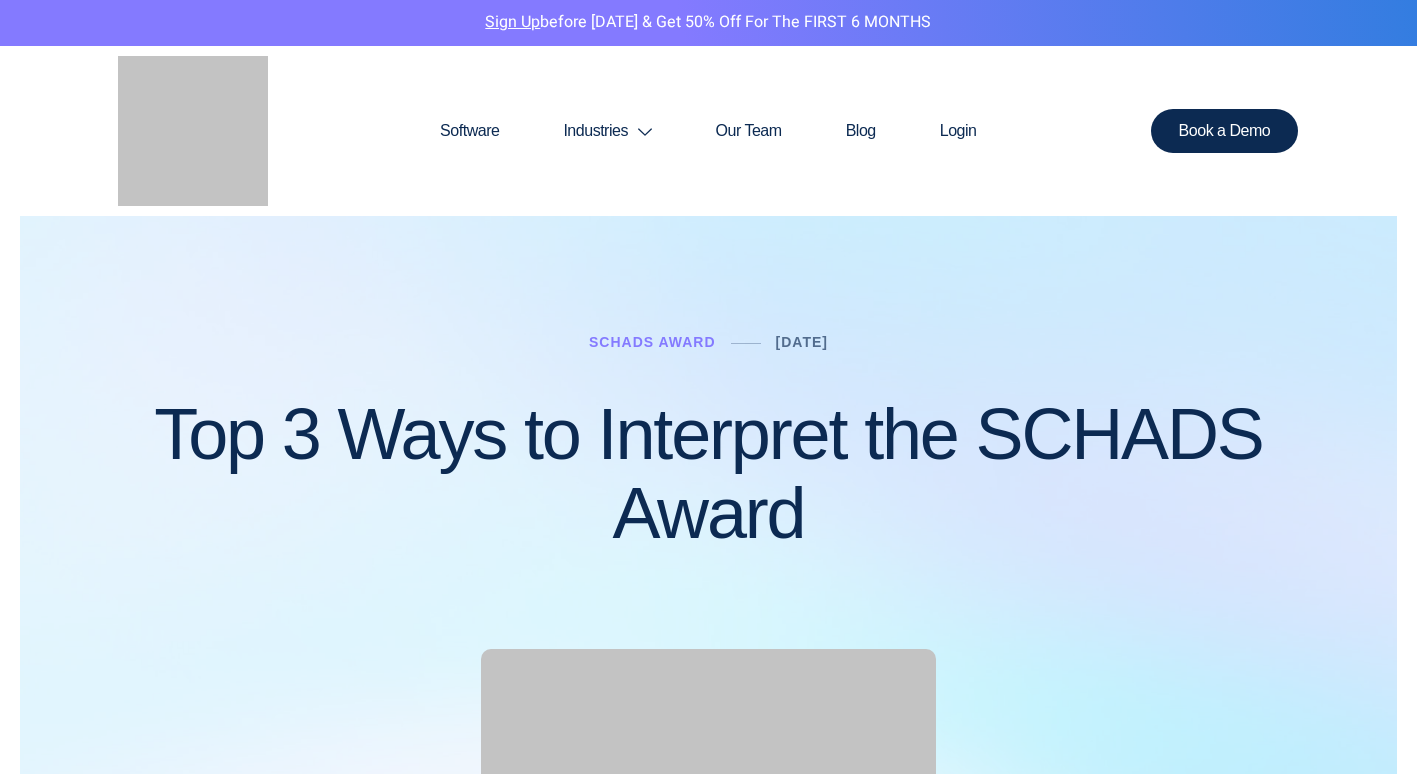 scroll, scrollTop: 0, scrollLeft: 0, axis: both 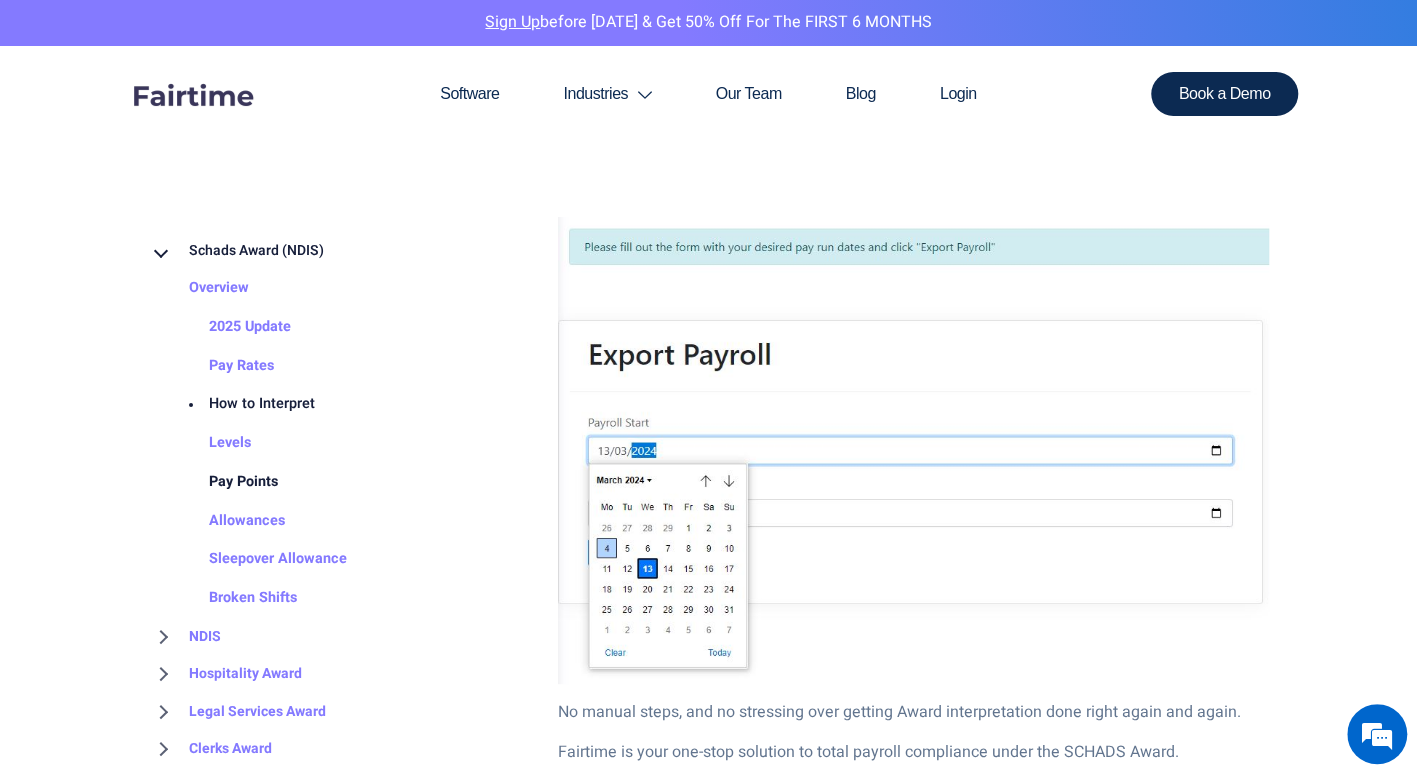 click on "Pay Points" at bounding box center [223, 482] 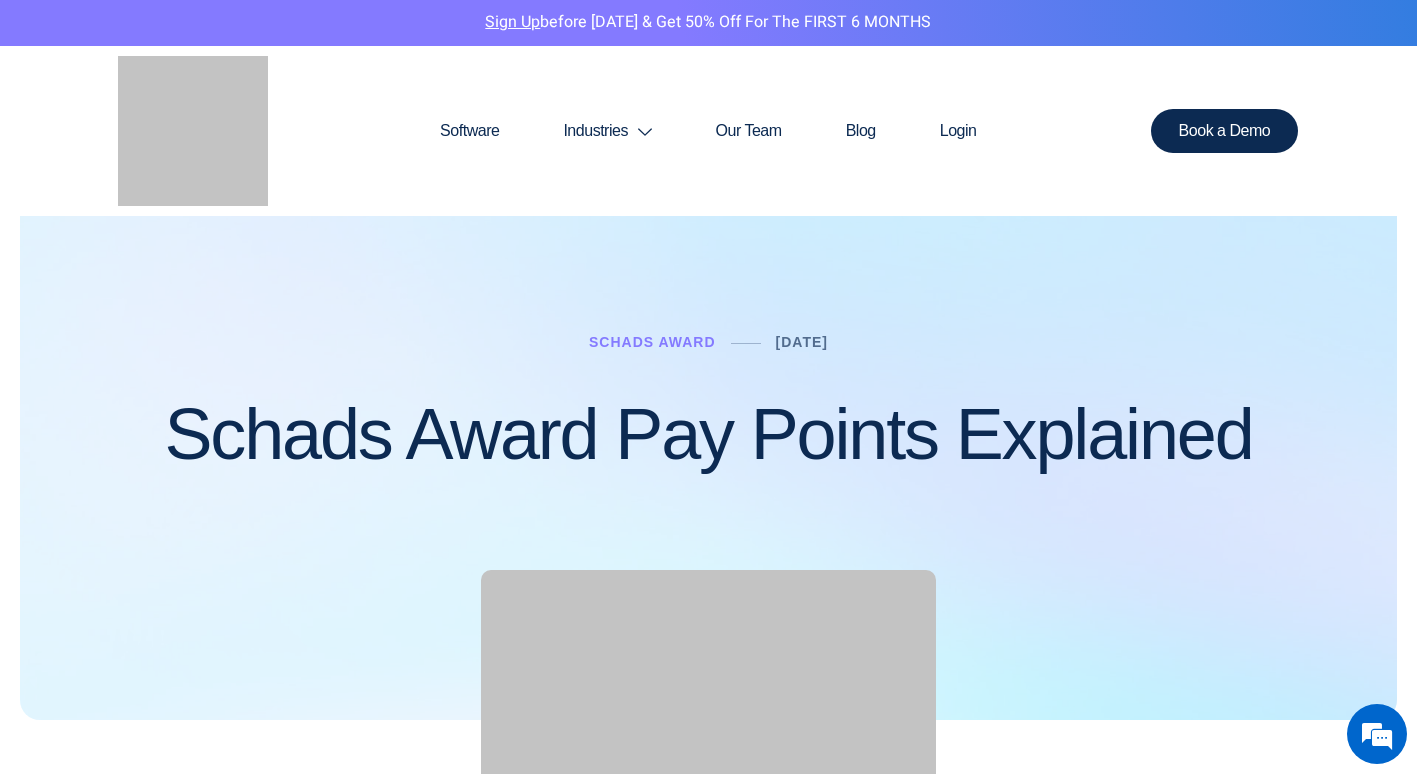 scroll, scrollTop: 0, scrollLeft: 0, axis: both 